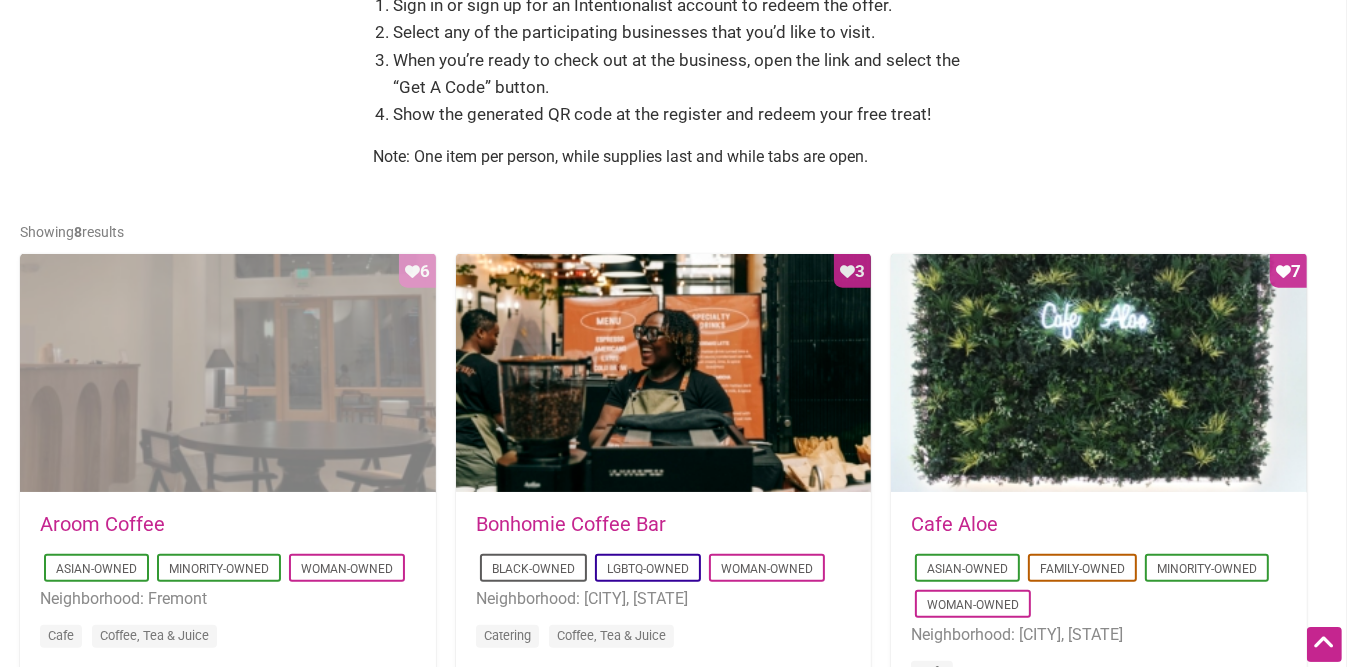 scroll, scrollTop: 800, scrollLeft: 0, axis: vertical 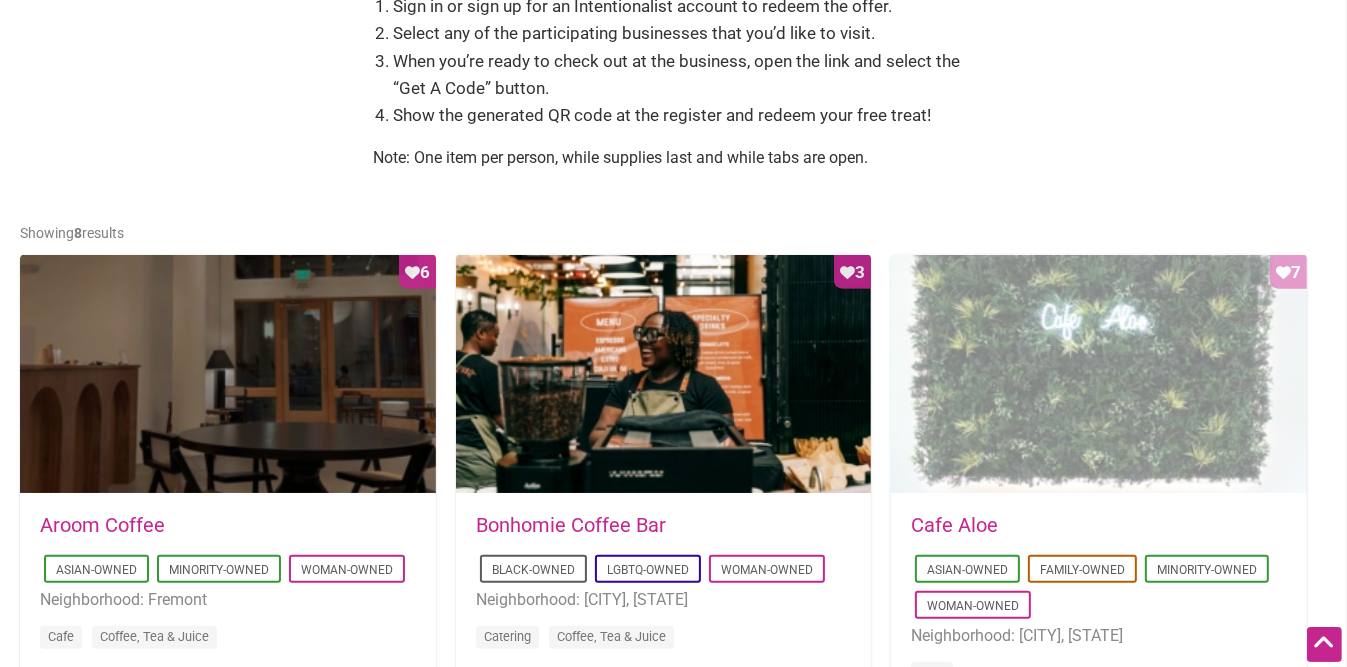 click on "Favorite Count  7" at bounding box center (1099, 375) 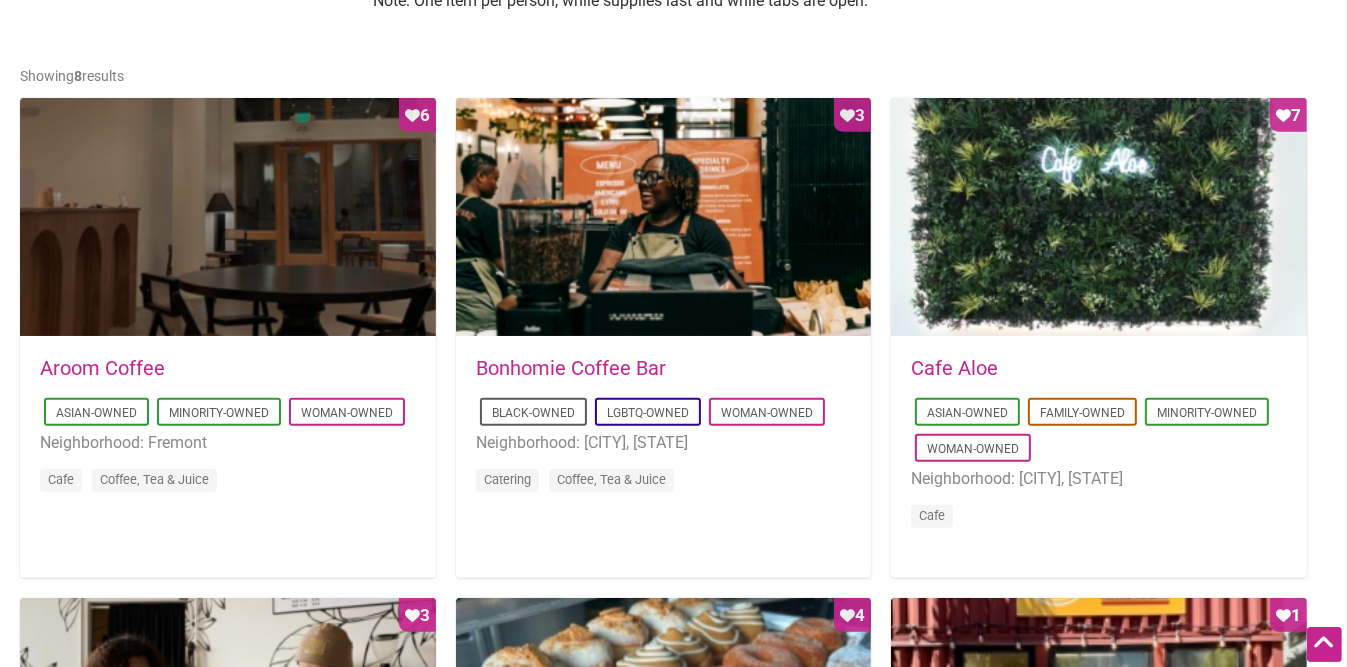 scroll, scrollTop: 960, scrollLeft: 0, axis: vertical 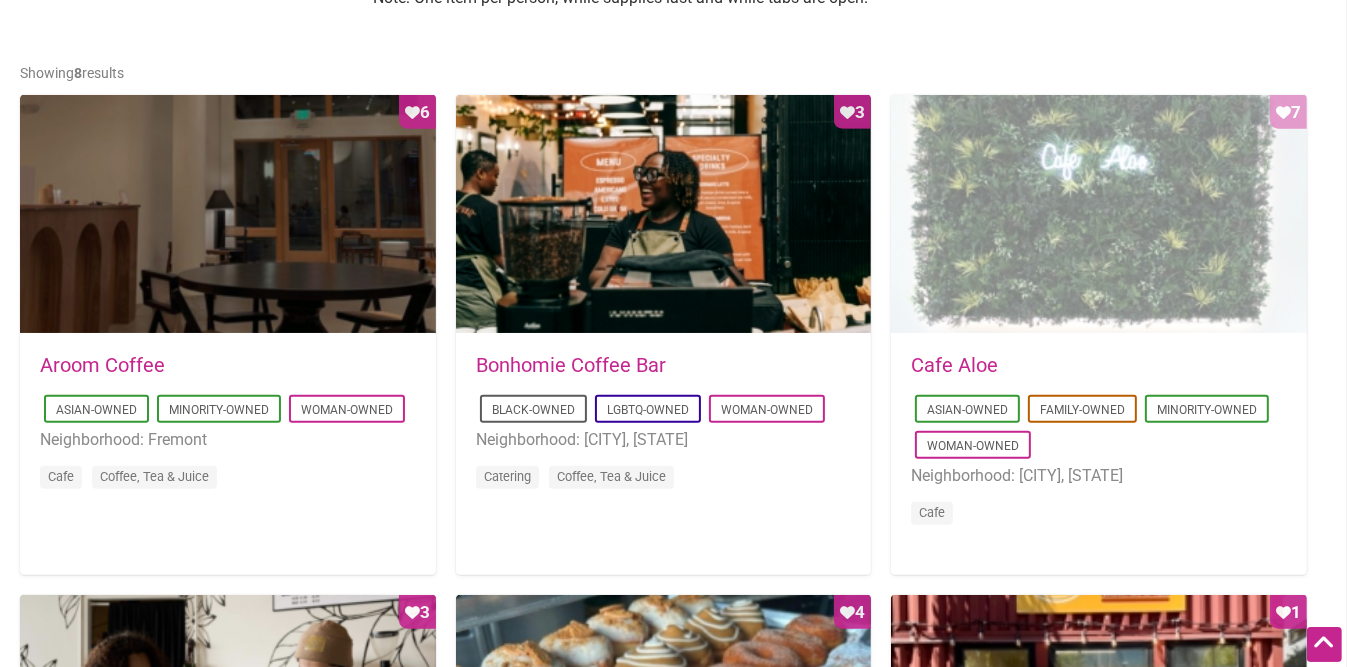 click on "Favorite Count  7" at bounding box center [1099, 215] 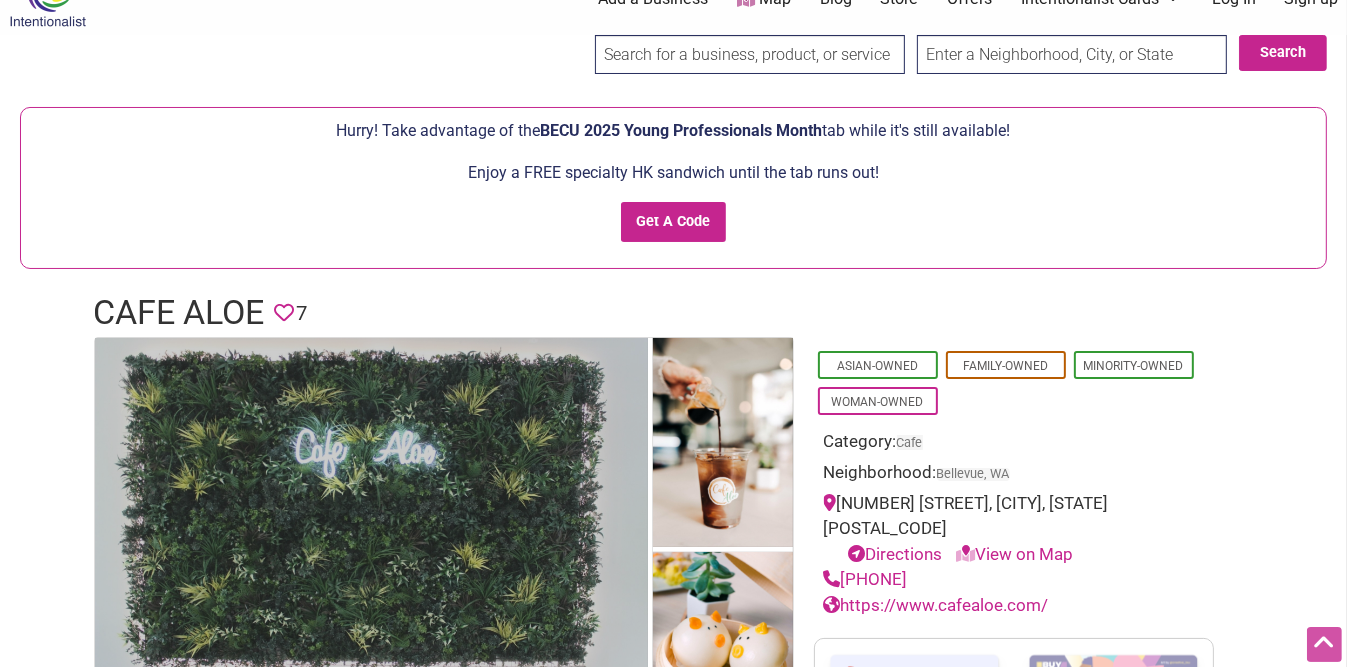 scroll, scrollTop: 0, scrollLeft: 0, axis: both 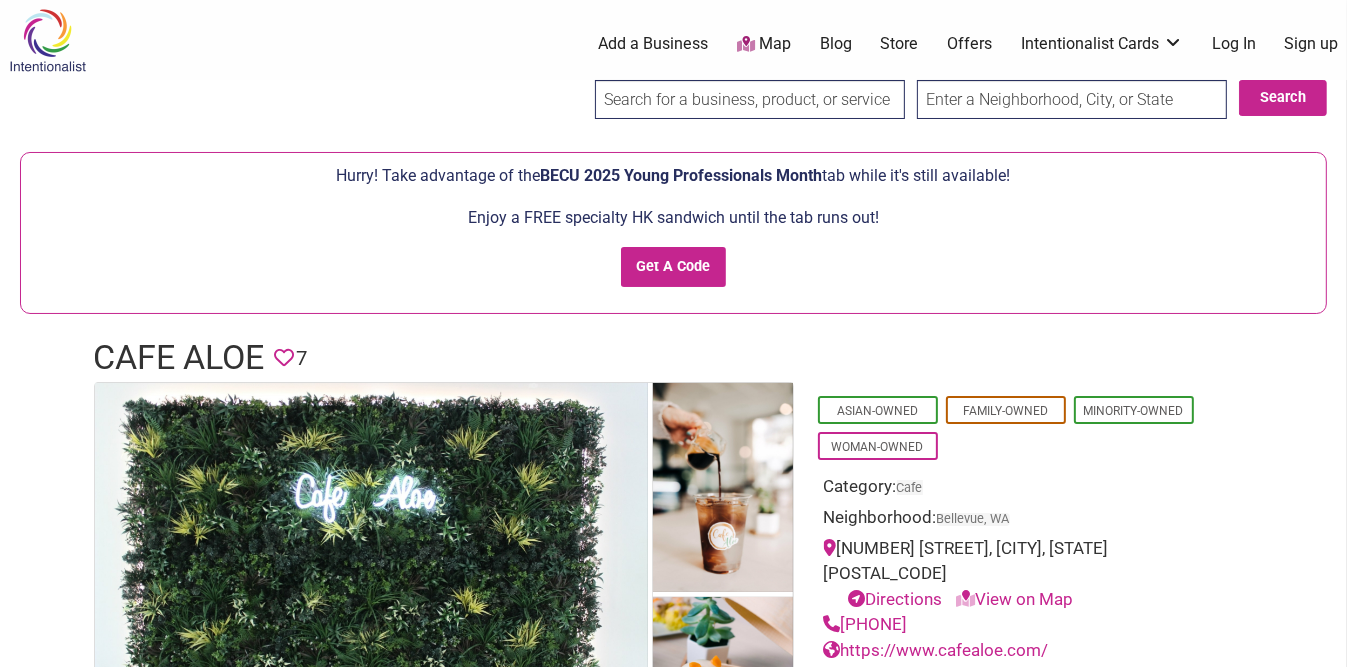 click on "https://www.cafealoe.com/" at bounding box center (936, 650) 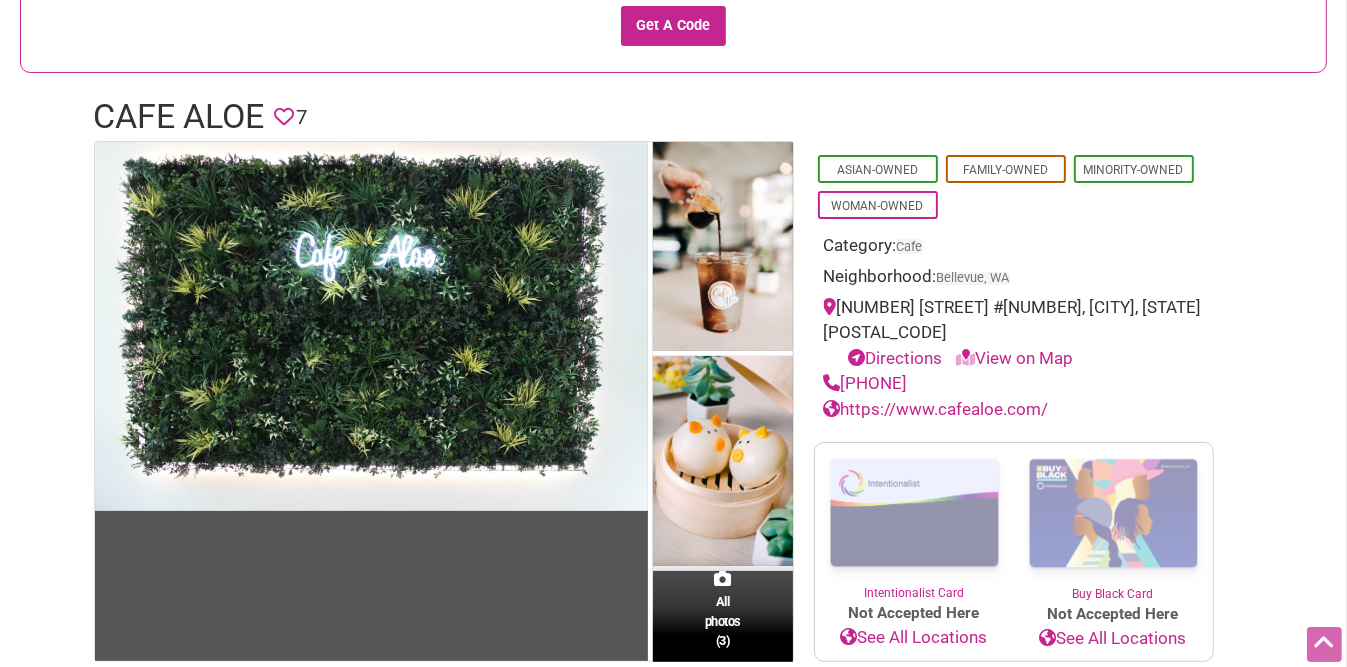 scroll, scrollTop: 0, scrollLeft: 0, axis: both 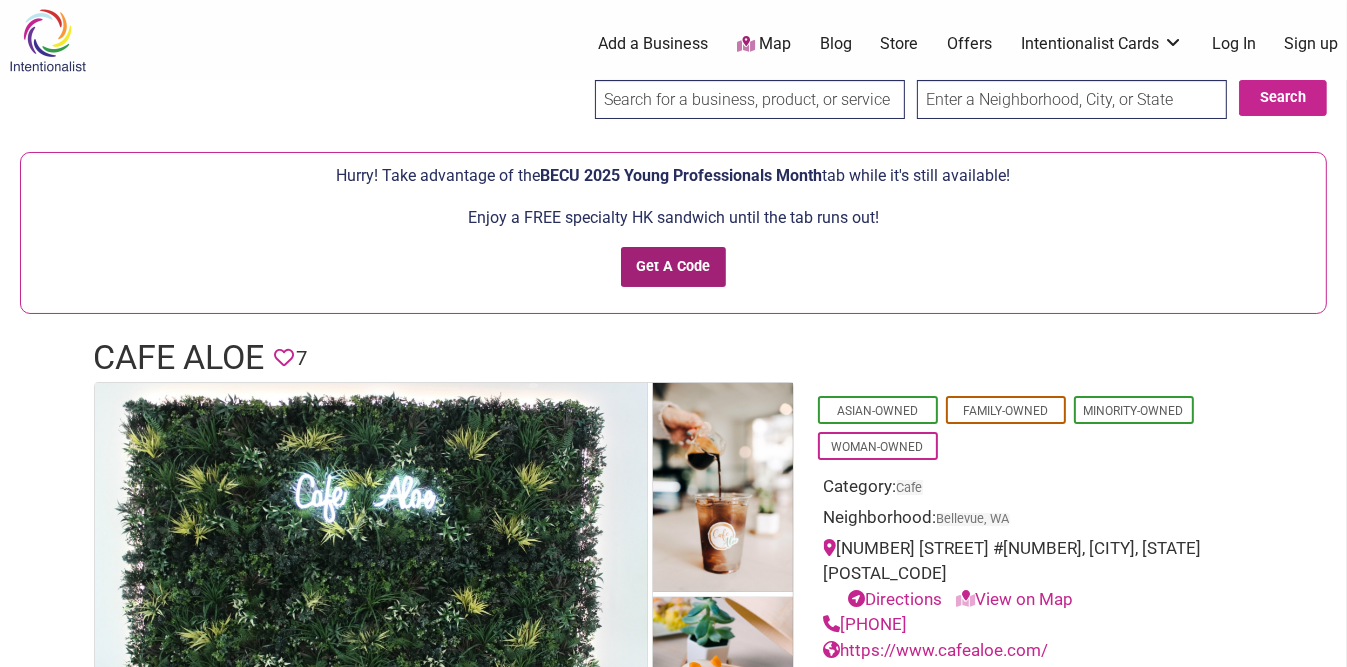click on "Get A Code" at bounding box center [673, 267] 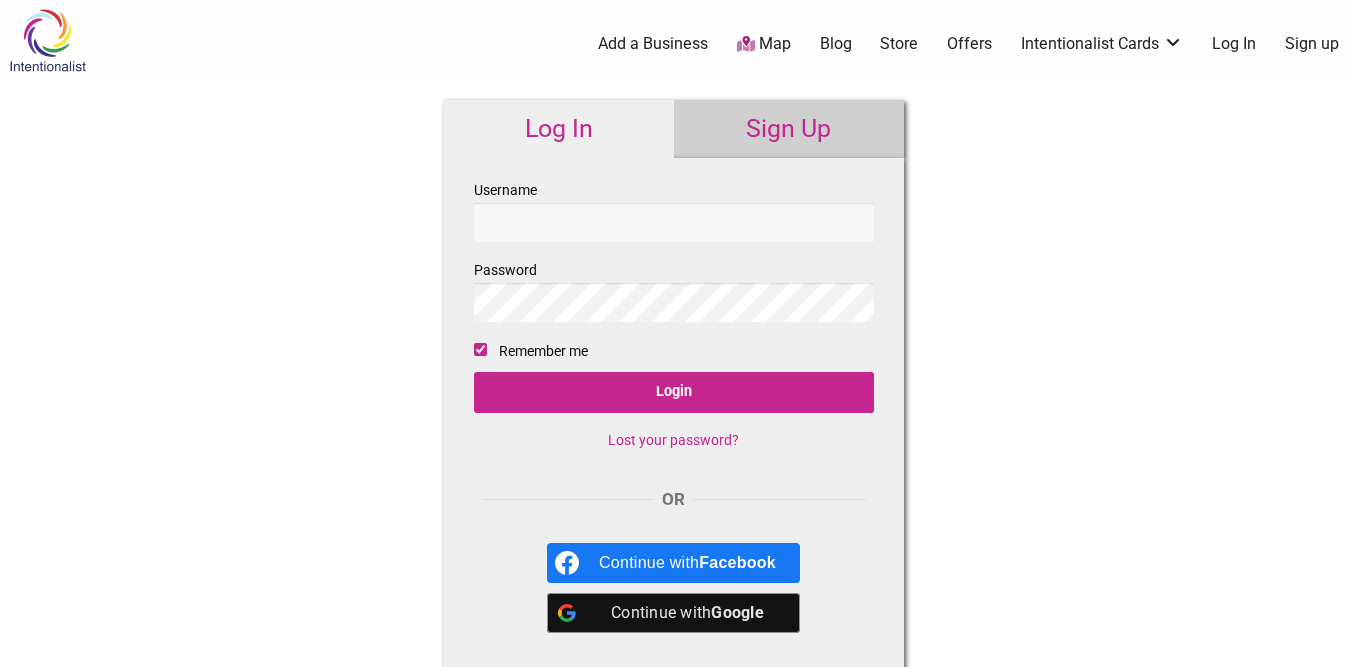 scroll, scrollTop: 0, scrollLeft: 0, axis: both 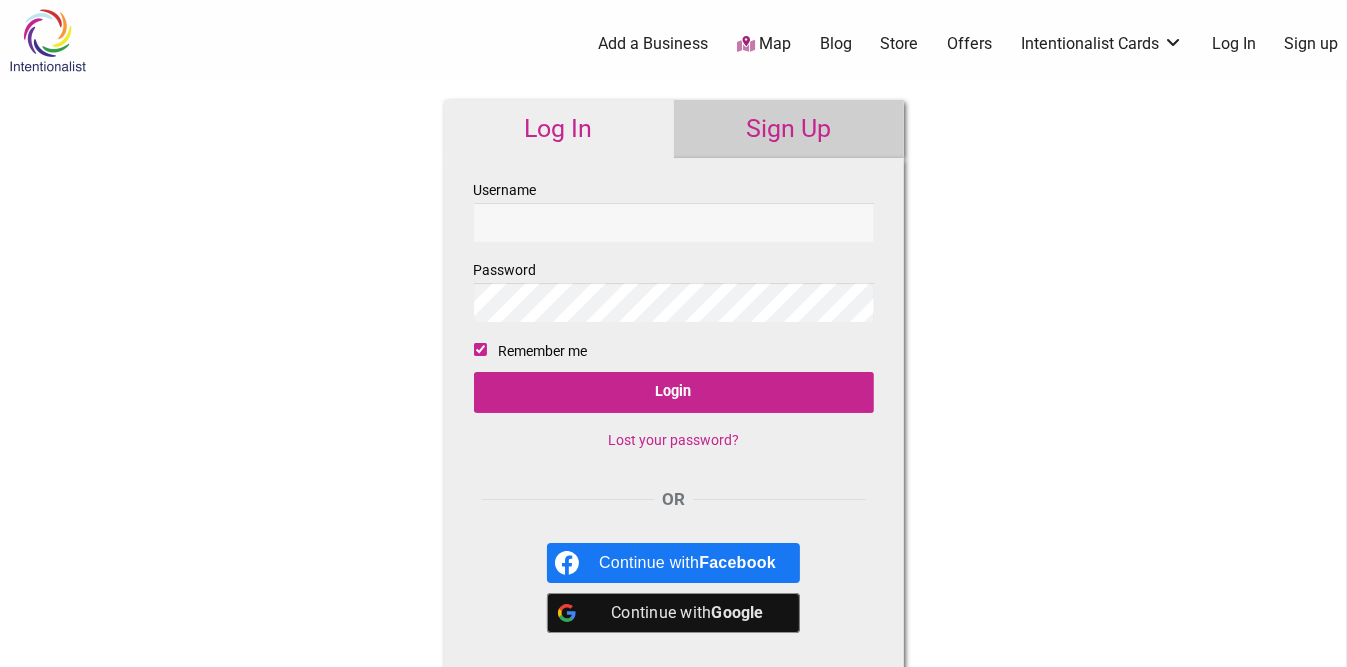 click on "Sign Up" at bounding box center (789, 129) 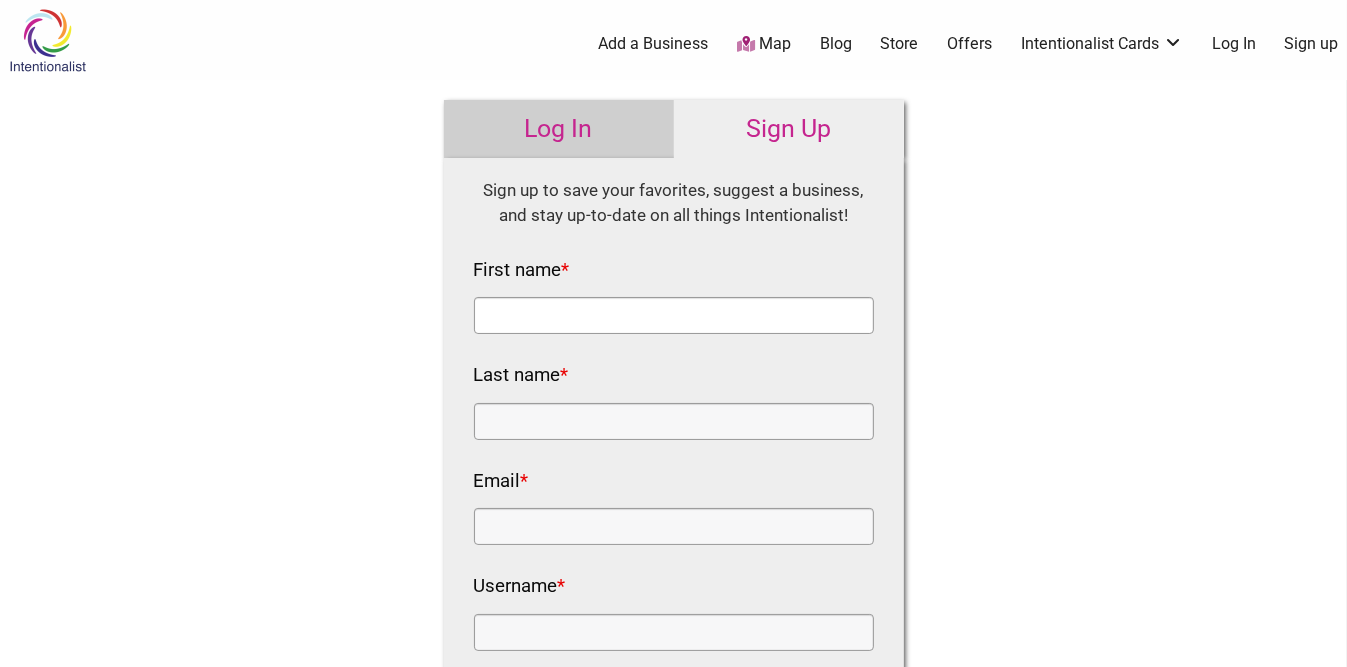 click on "First name  *" at bounding box center [674, 315] 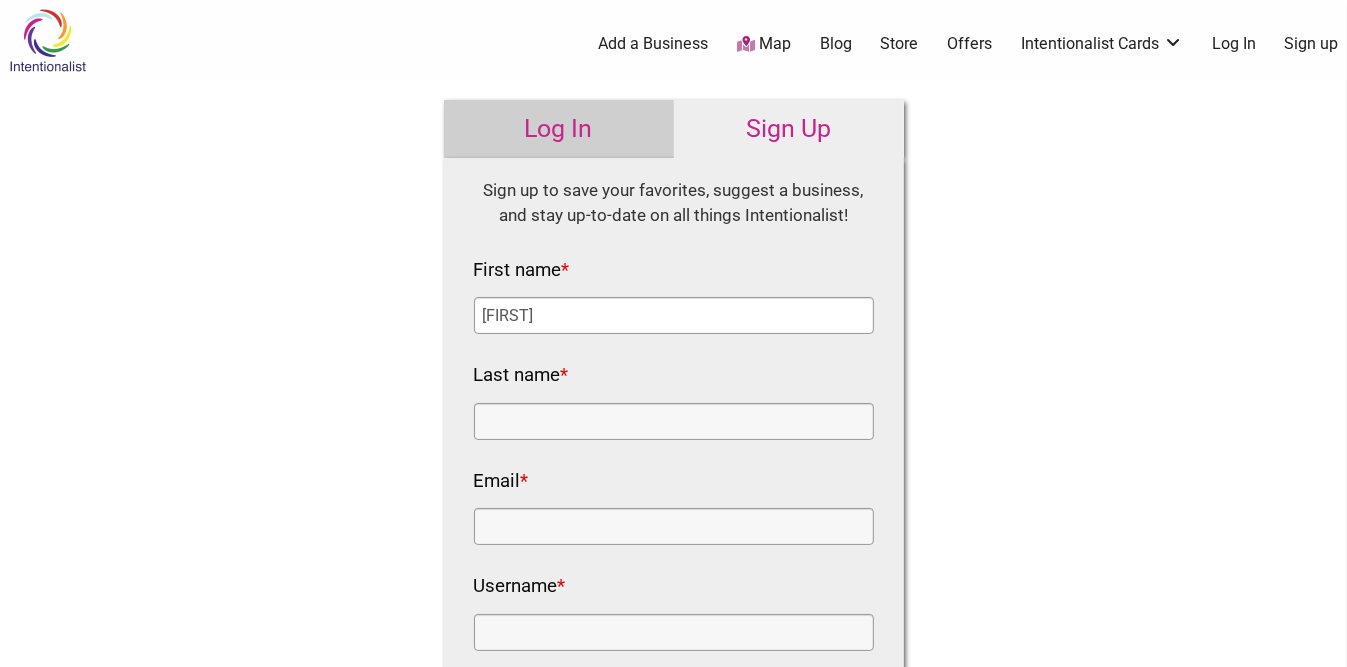 type on "[FIRST]" 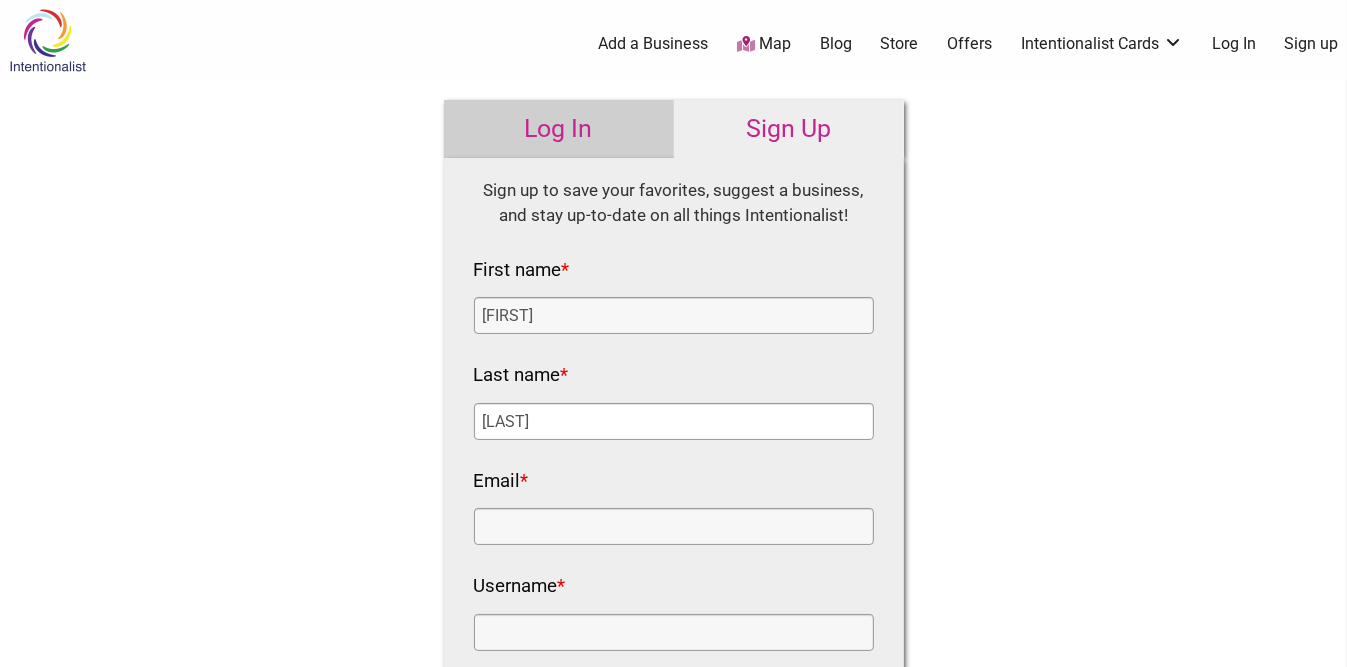 type on "[LAST]" 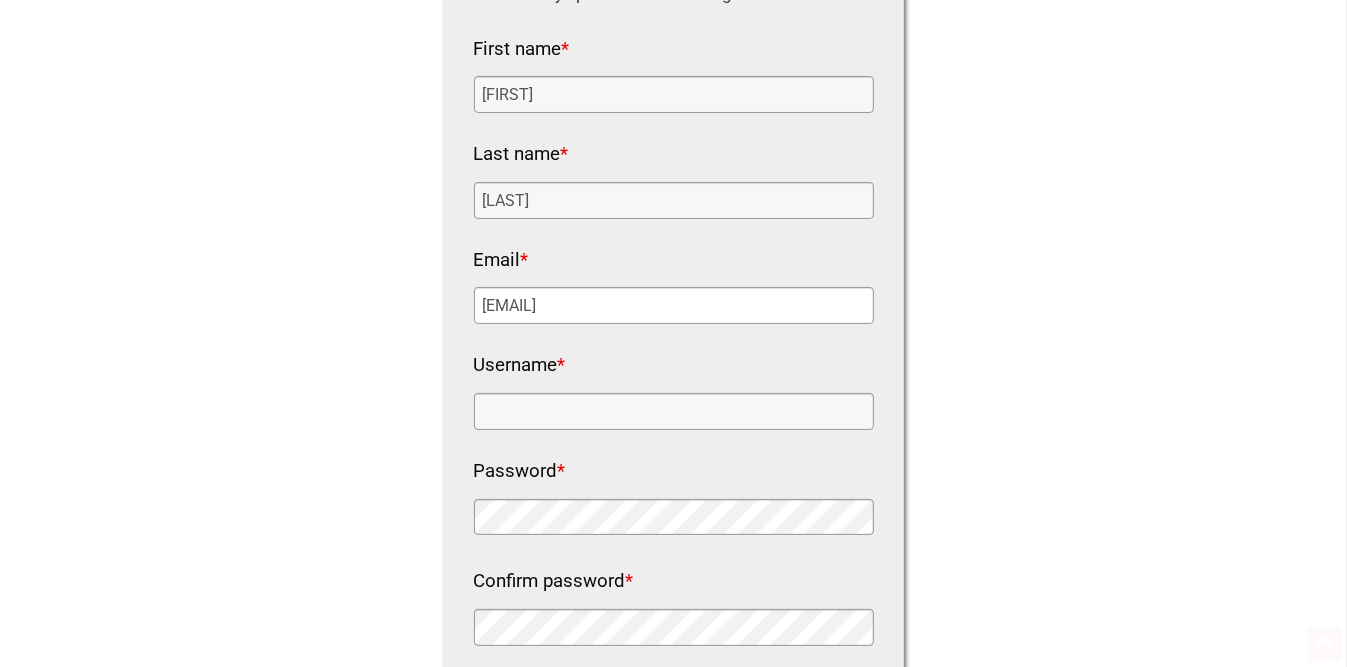scroll, scrollTop: 320, scrollLeft: 0, axis: vertical 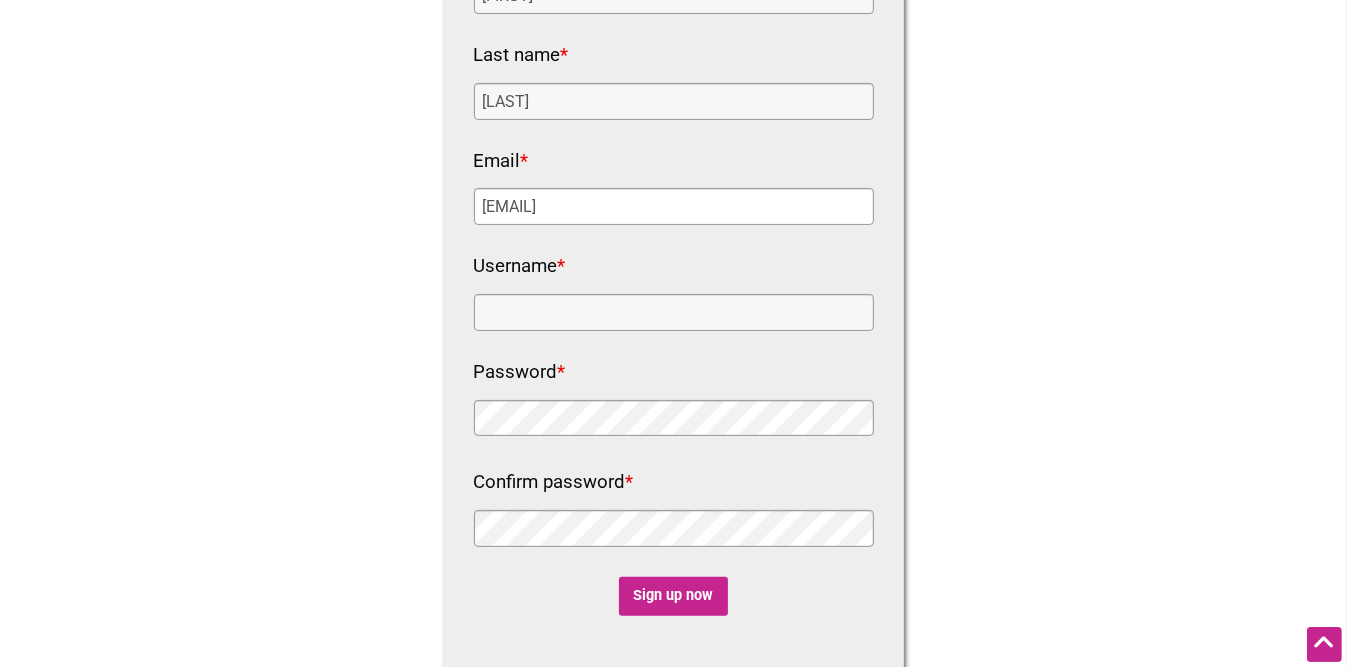 type on "junzo22@hotmail.com" 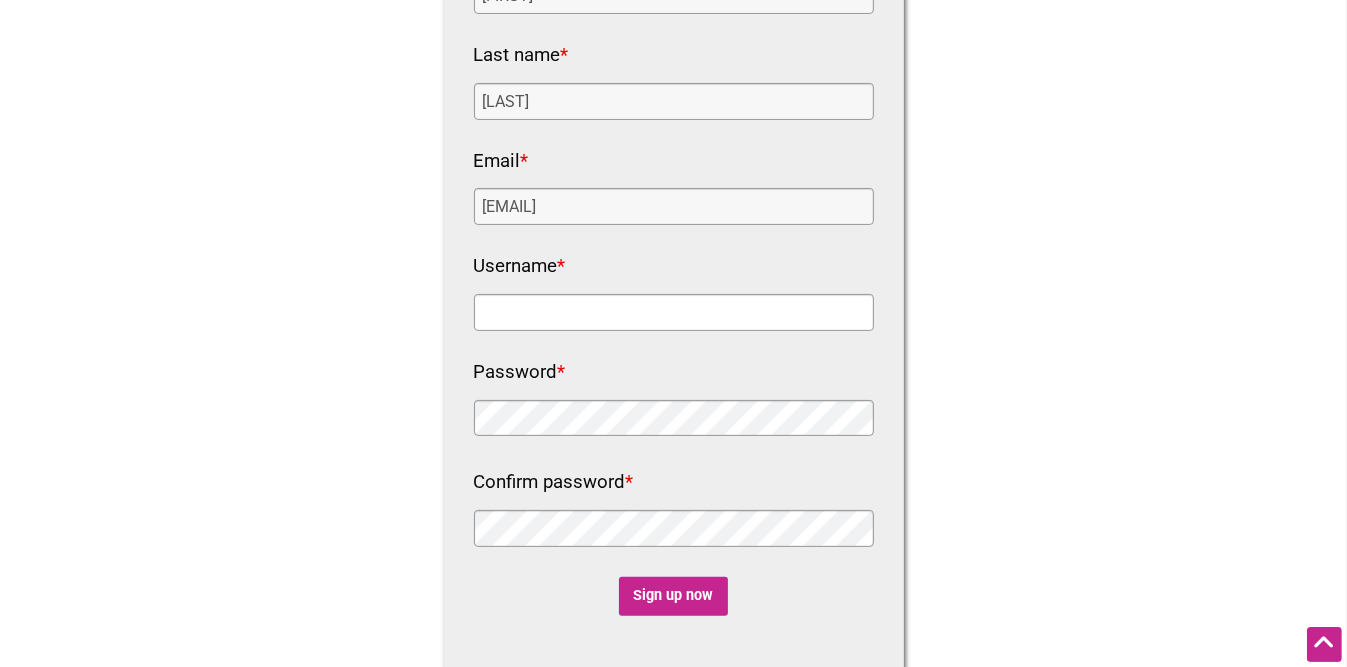 click on "Username  *" at bounding box center [674, 312] 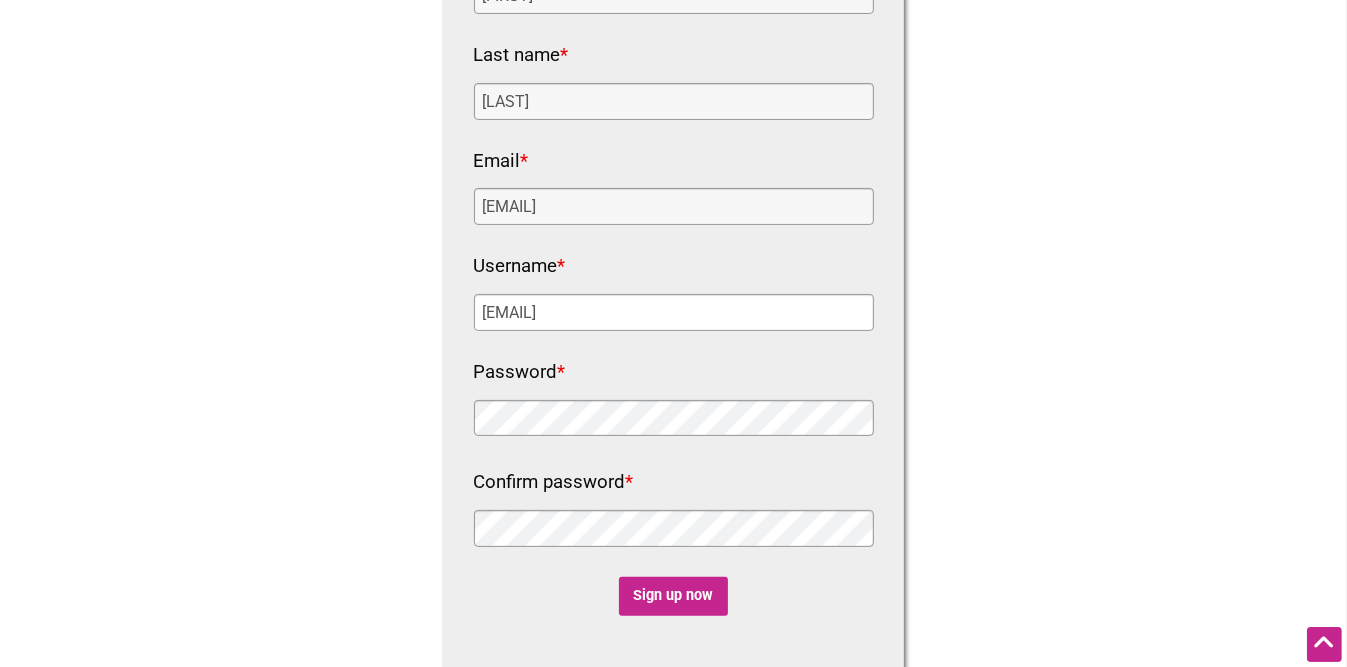 click on "junzo22" at bounding box center (674, 312) 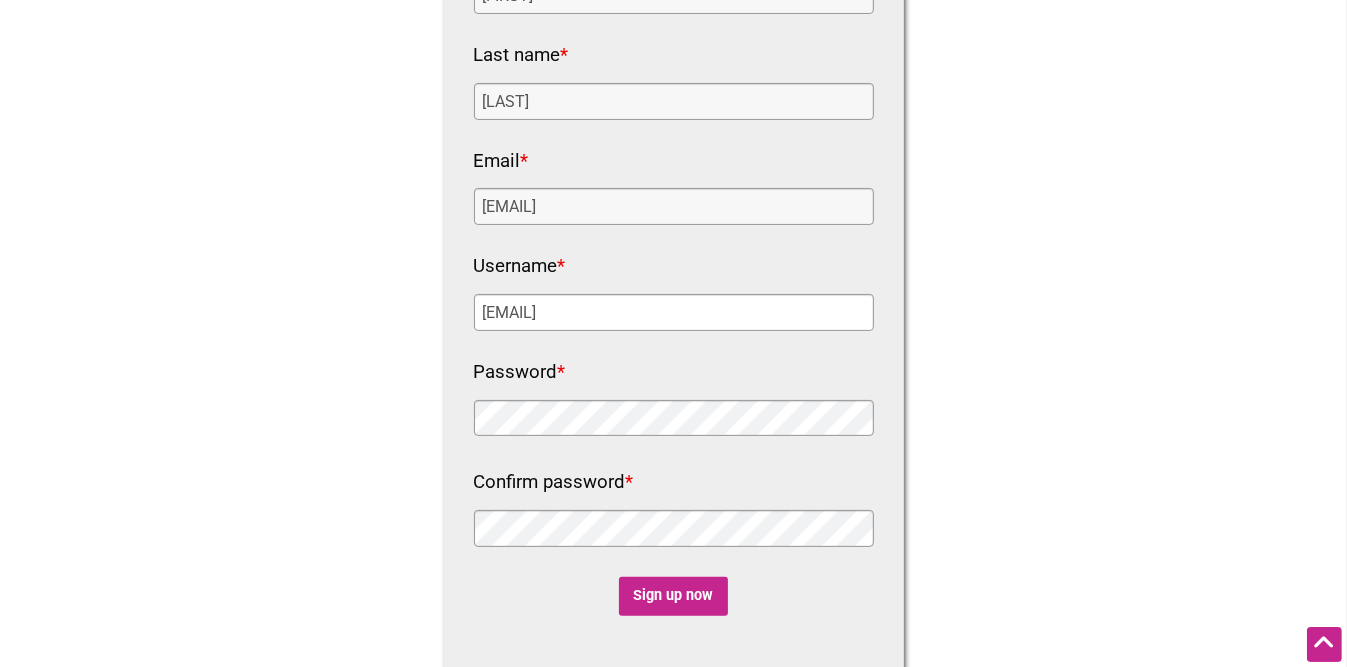 type on "junzo22@hotmail.com" 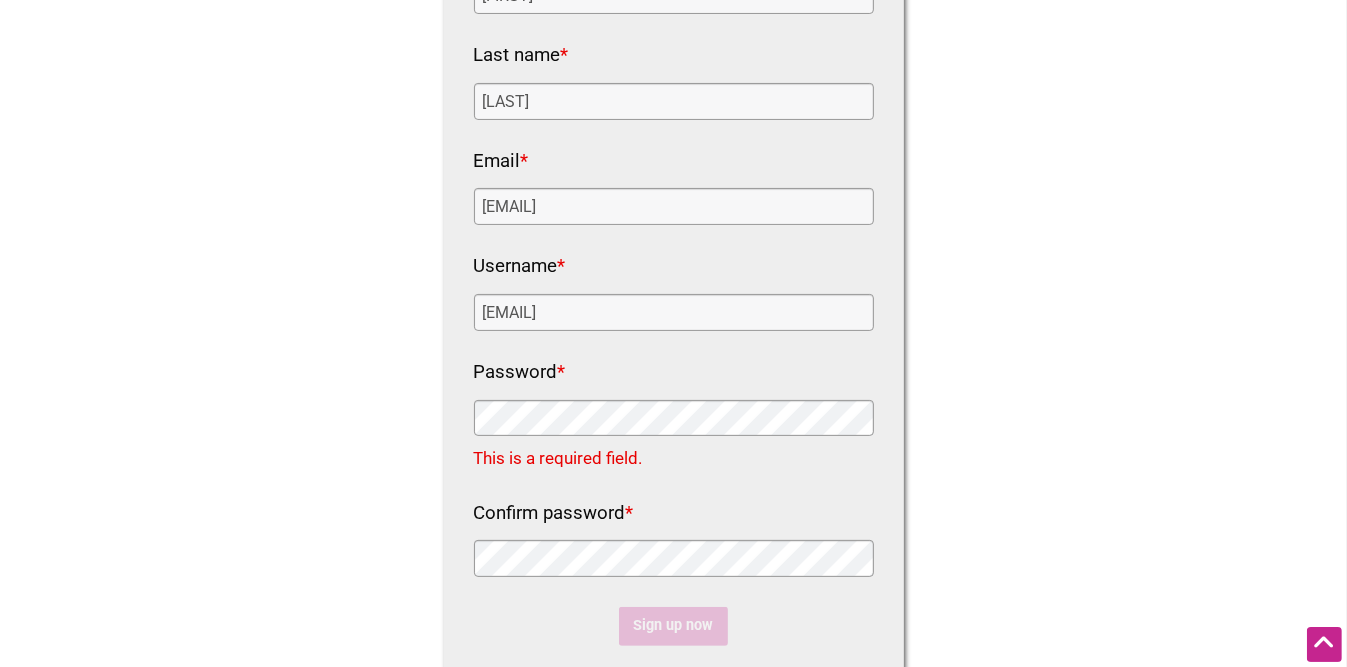 click on "HTML
Sign up to save your favorites, suggest a business, and stay up-to-date on all things Intentionalist!
First name  *
Perry
Last name  *
Kusakabe
Email  *
junzo22@hotmail.com" at bounding box center (674, 252) 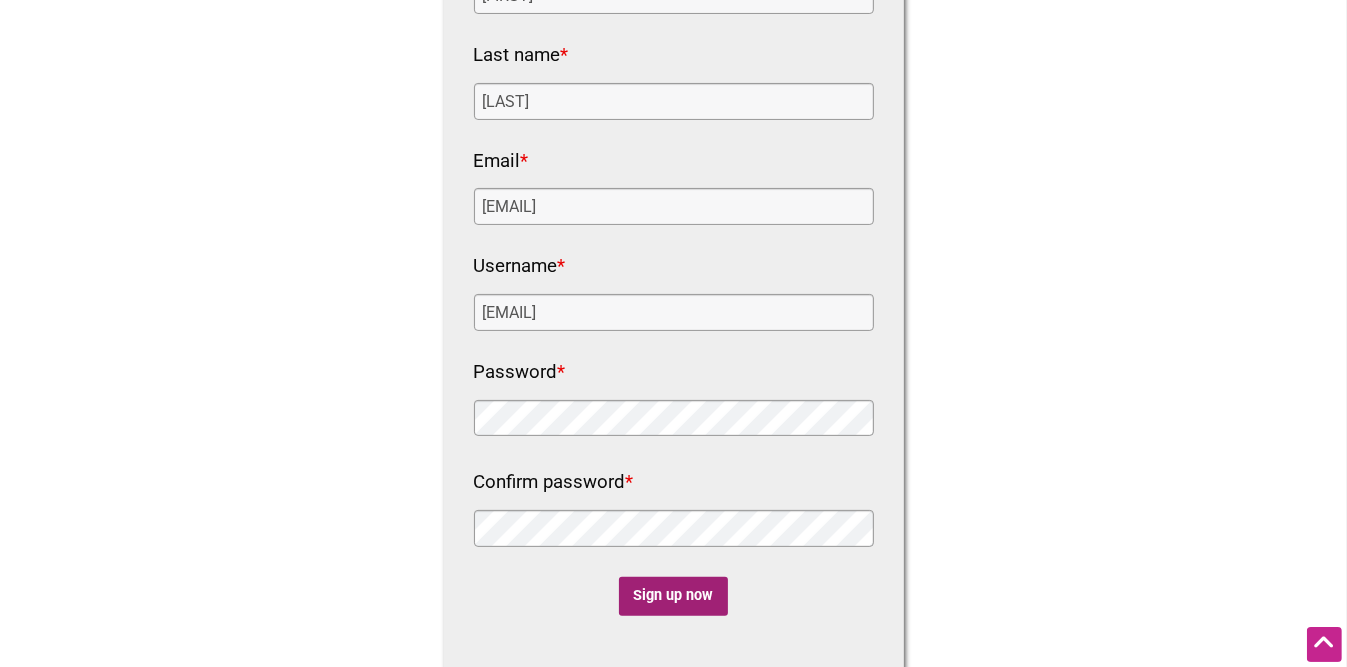 click on "Sign up now" at bounding box center [673, 596] 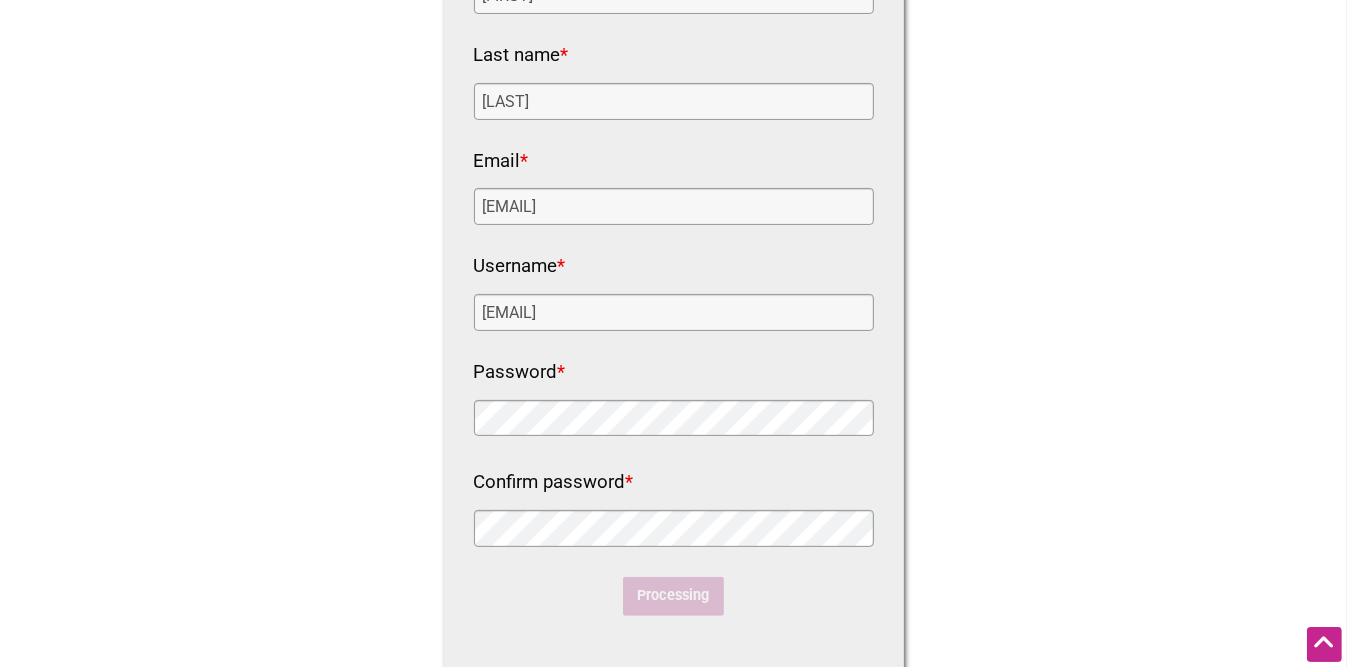 scroll, scrollTop: 0, scrollLeft: 0, axis: both 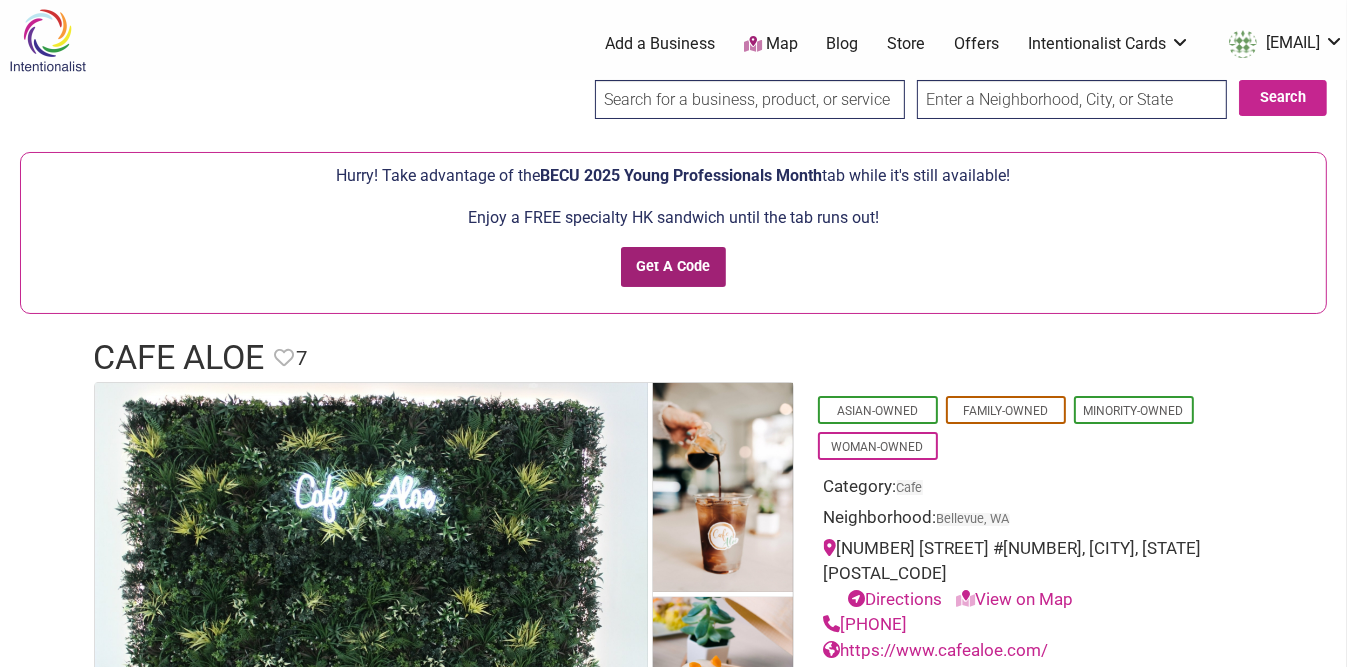click on "Get A Code" at bounding box center [673, 267] 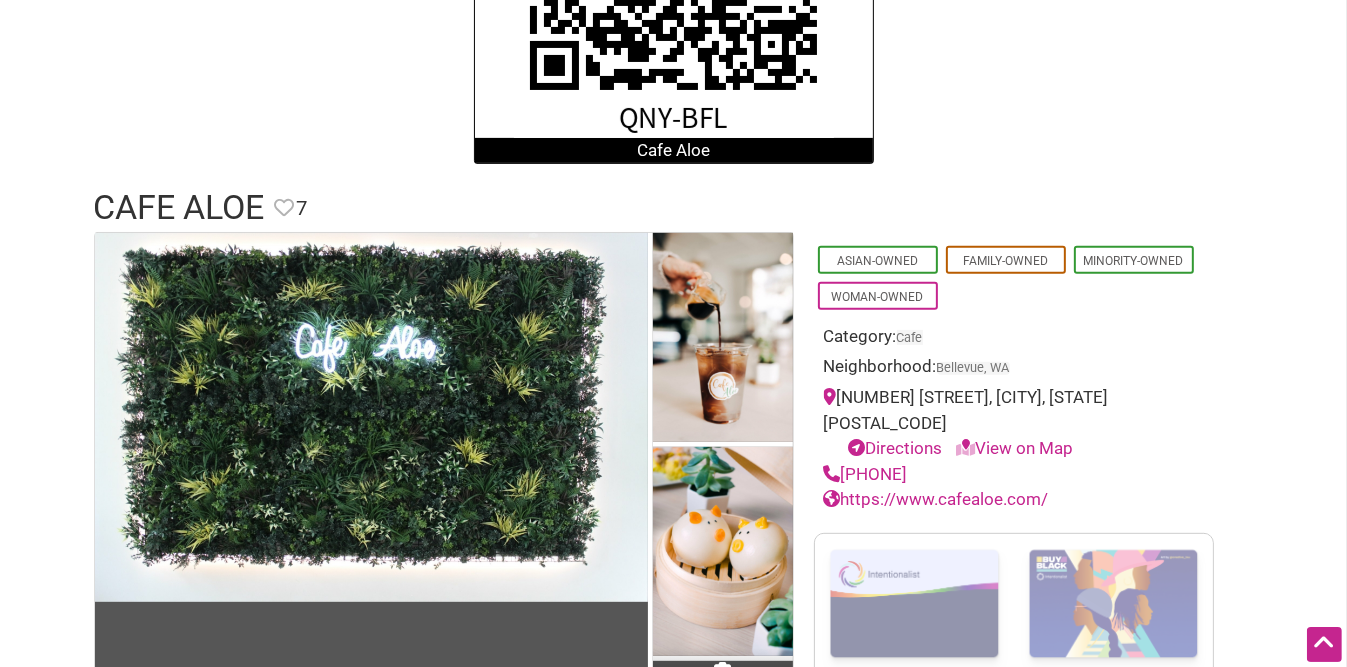 scroll, scrollTop: 640, scrollLeft: 0, axis: vertical 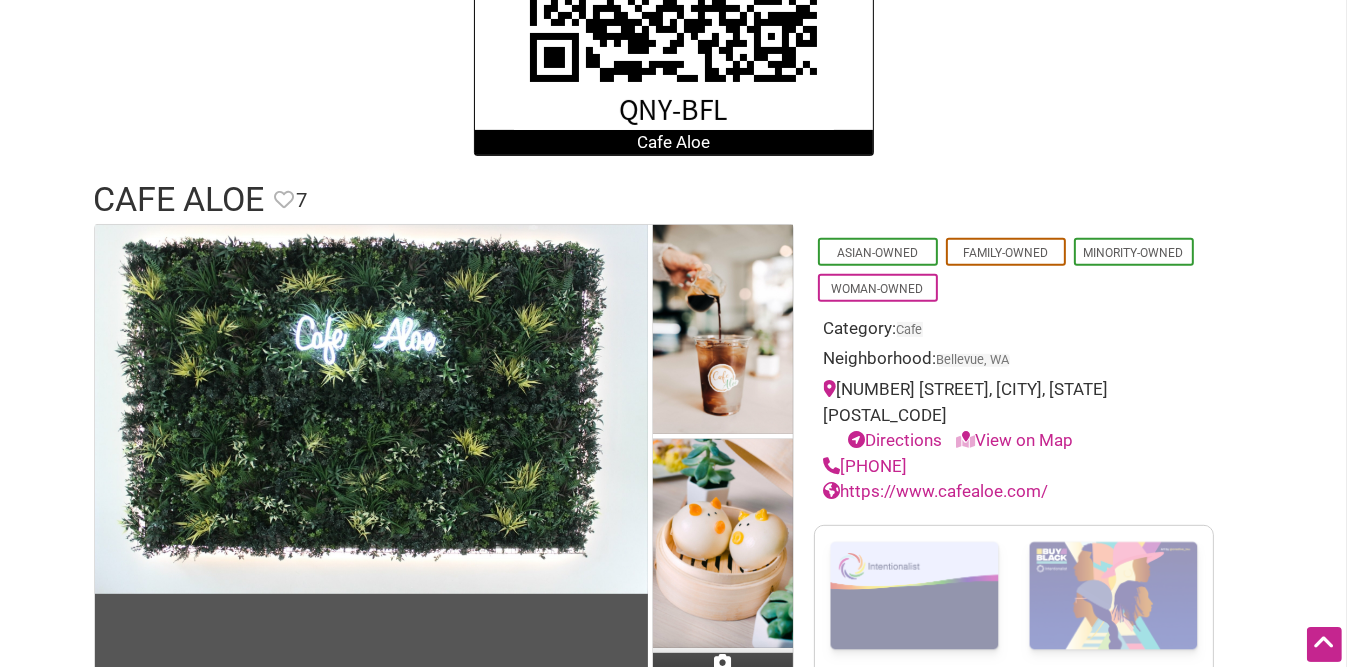 click on "View on Map" at bounding box center [1015, 440] 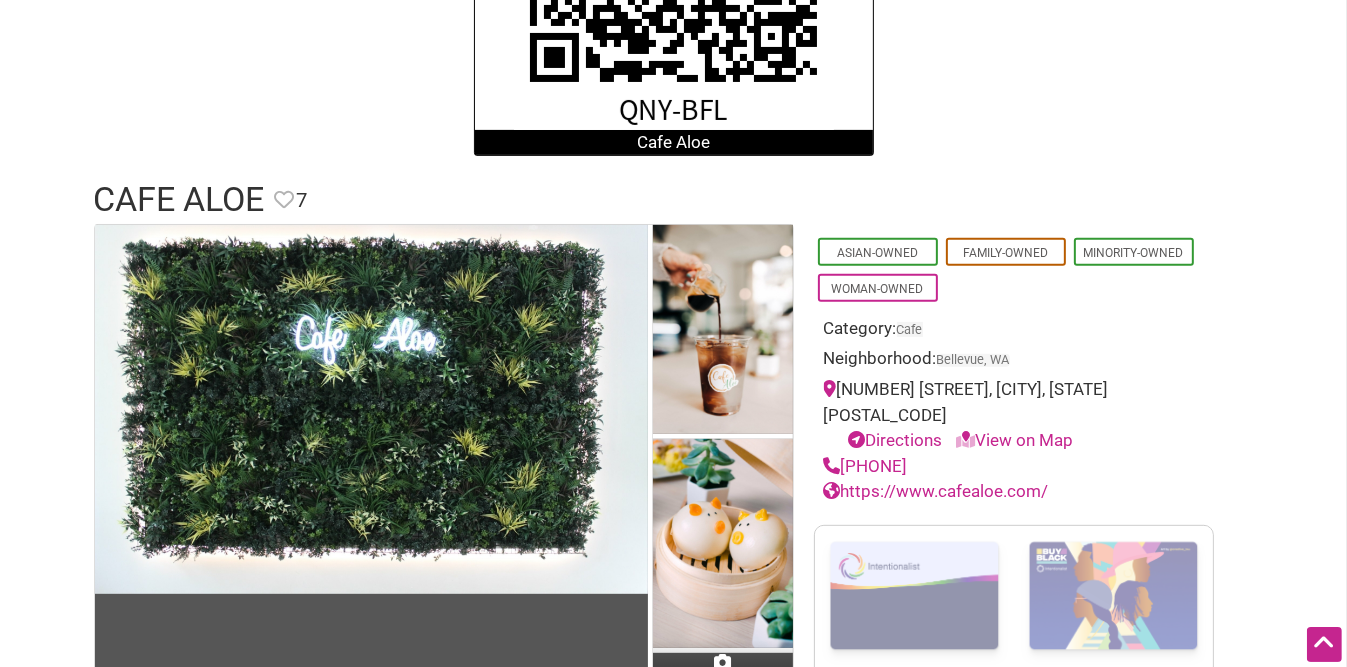 click on "View on Map" at bounding box center (1015, 440) 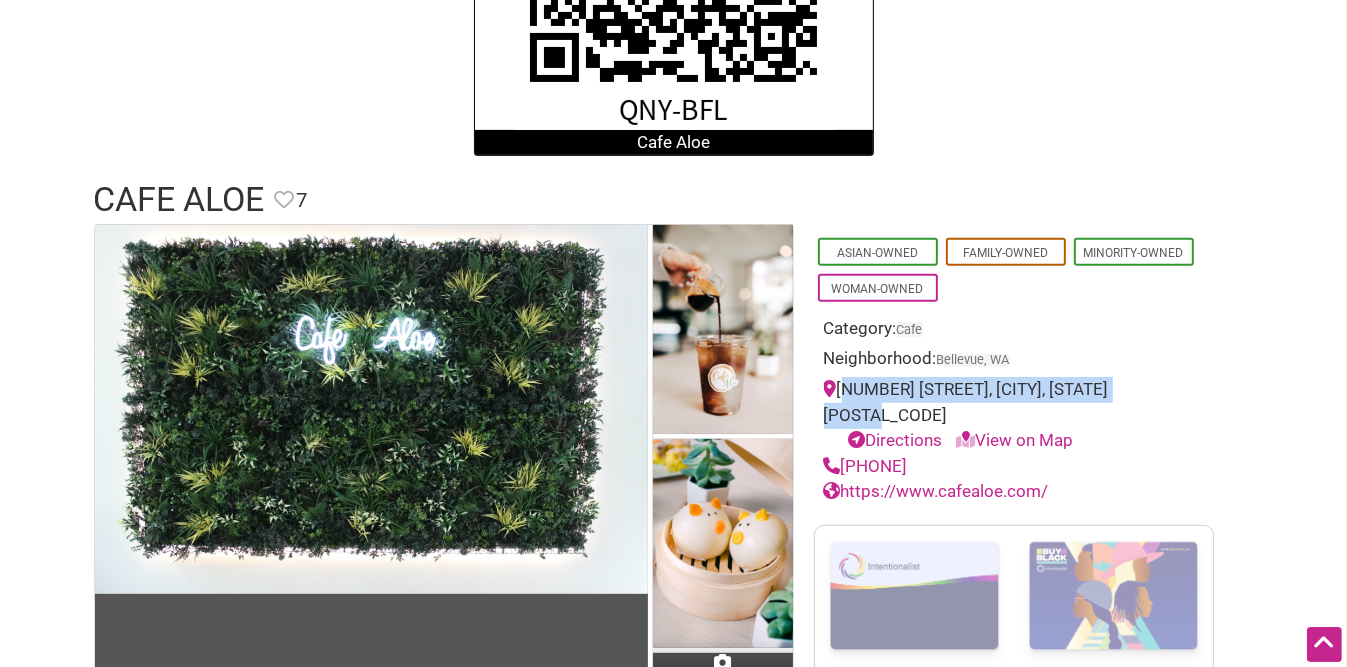 drag, startPoint x: 842, startPoint y: 386, endPoint x: 1164, endPoint y: 394, distance: 322.09937 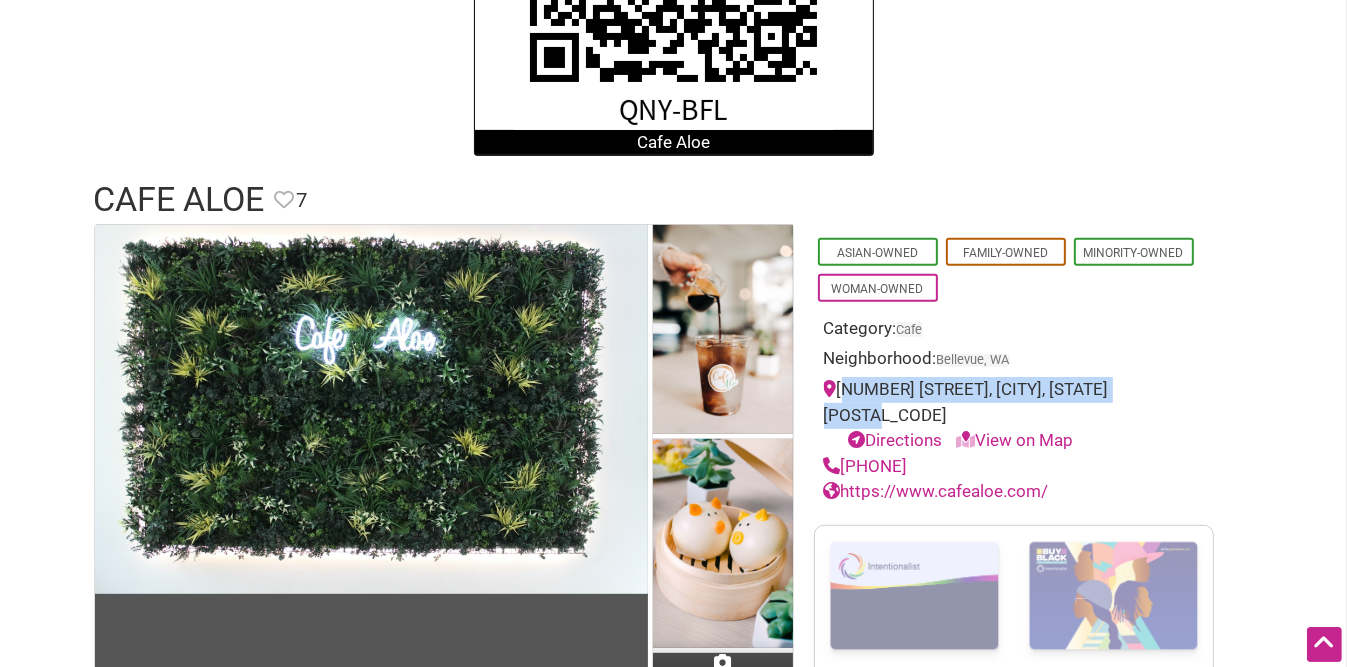 copy on "[NUMBER] [STREET], [CITY], [STATE] [POSTAL_CODE]" 